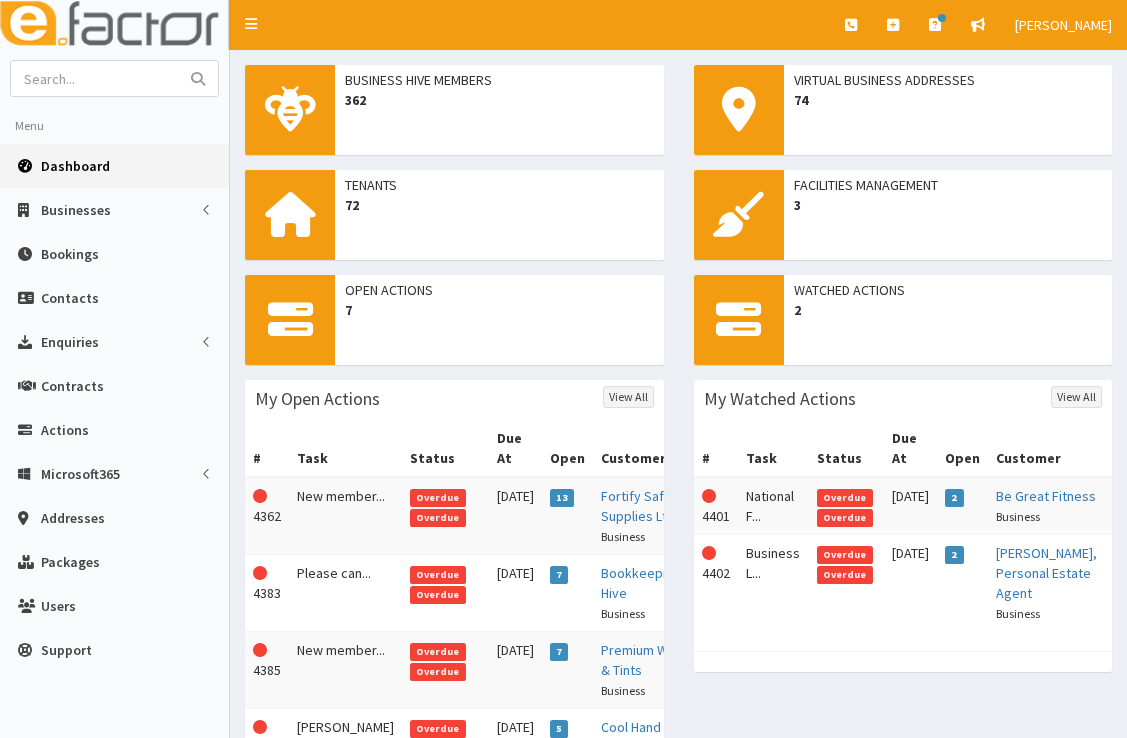 scroll, scrollTop: 0, scrollLeft: 0, axis: both 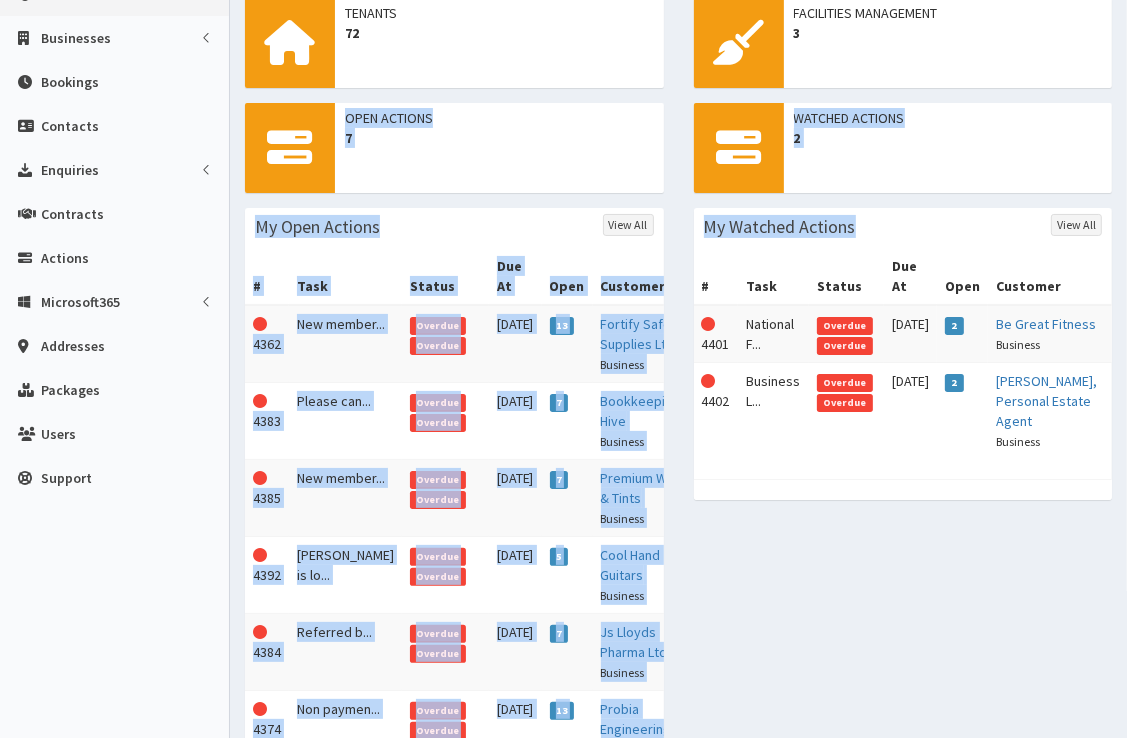drag, startPoint x: 1126, startPoint y: 299, endPoint x: 1111, endPoint y: 60, distance: 239.47025 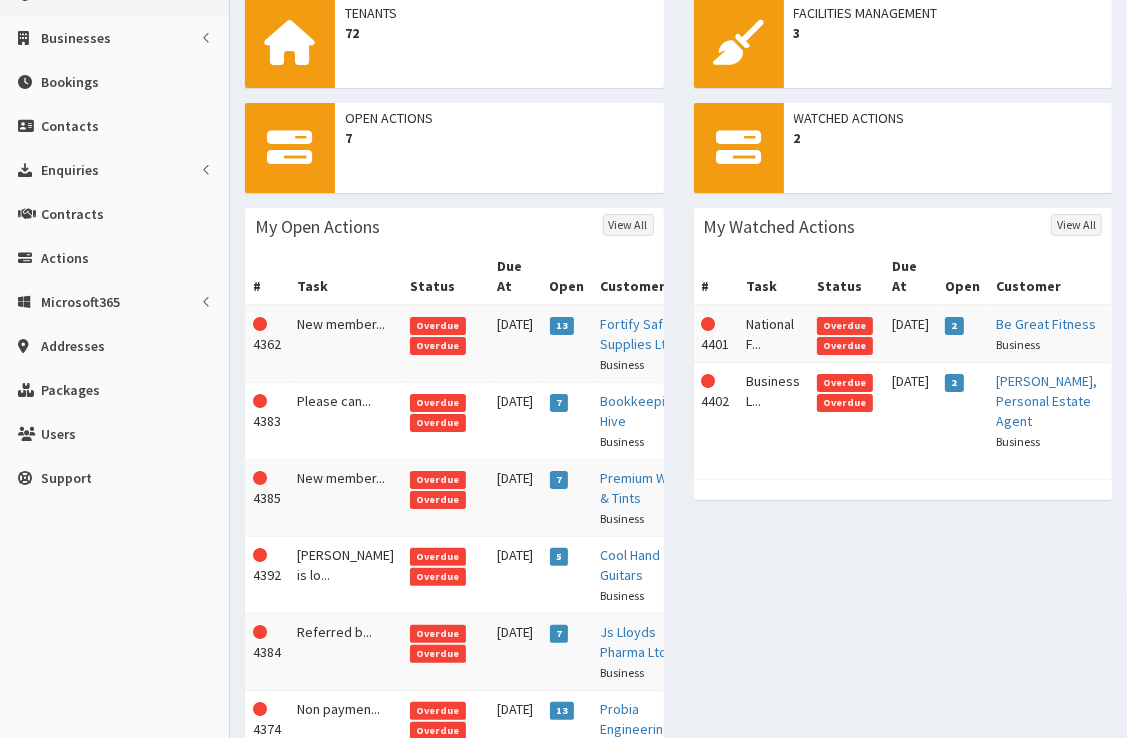 click on "Open Actions
7
My Open Actions
View All
#
Task
Status
Due At
Open
Customer
This Action is overdue!  4362
New member...
Overdue
Overdue
23rd Jul 2025
13
Fortify Safety Supplies Ltd
4383 7" at bounding box center (678, 504) 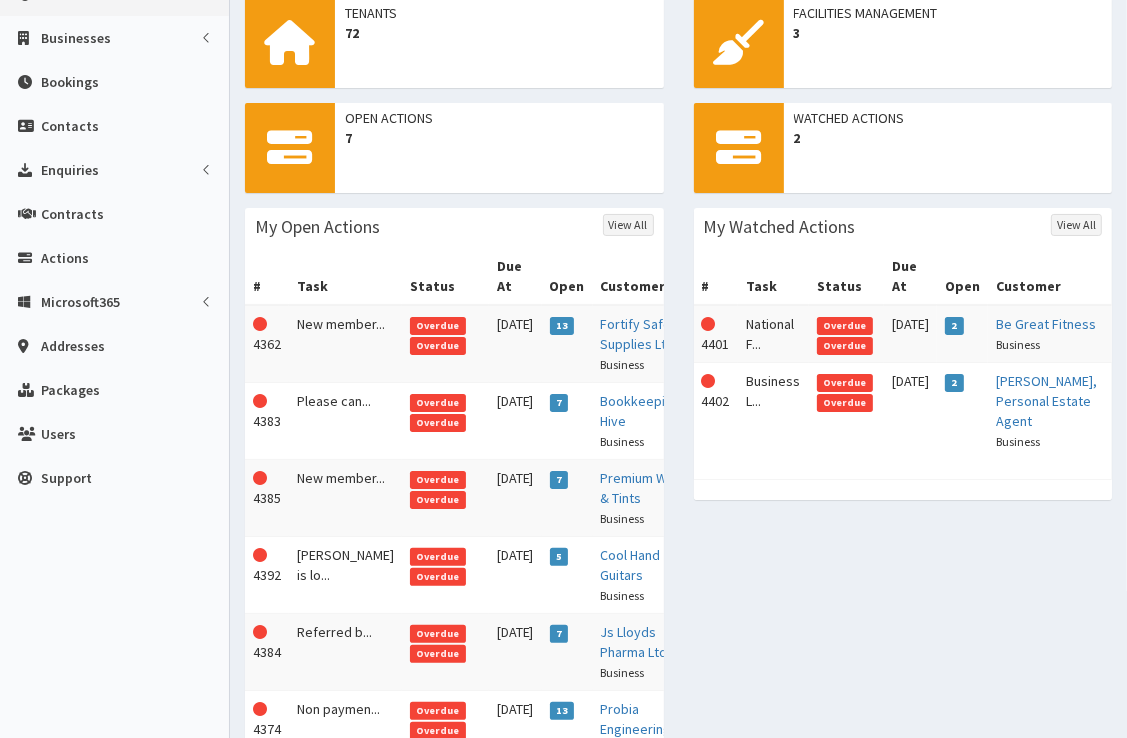scroll, scrollTop: 0, scrollLeft: 0, axis: both 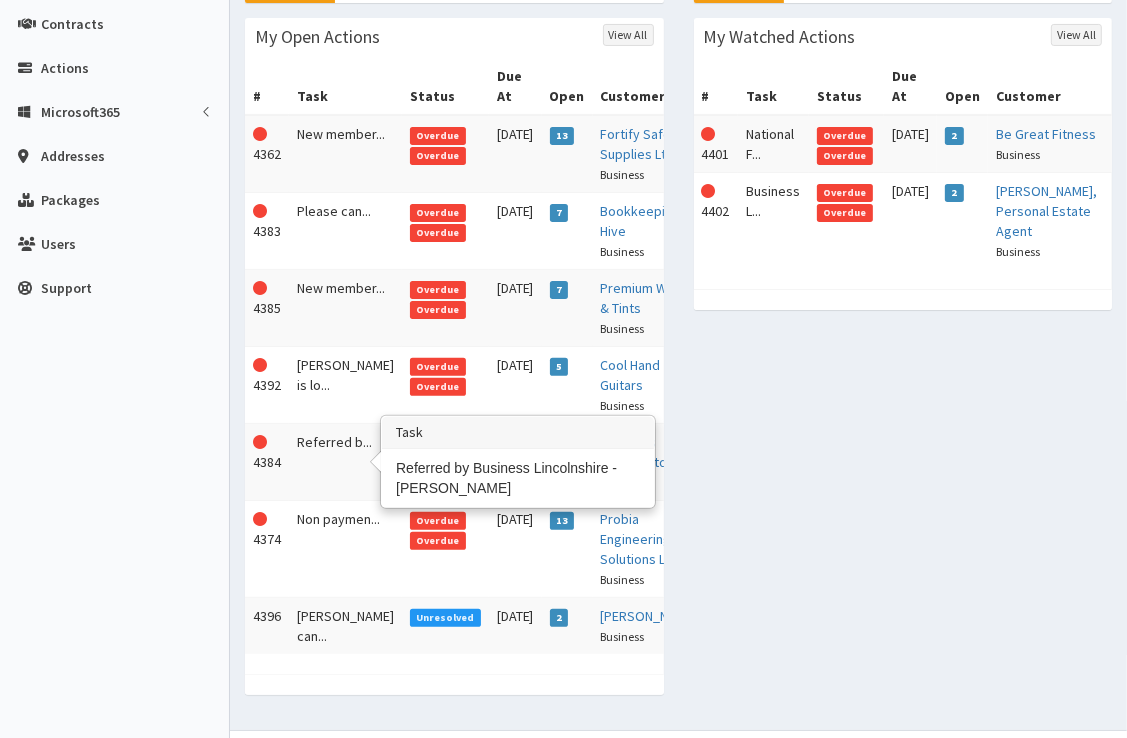 click on "Referred b..." at bounding box center (345, 462) 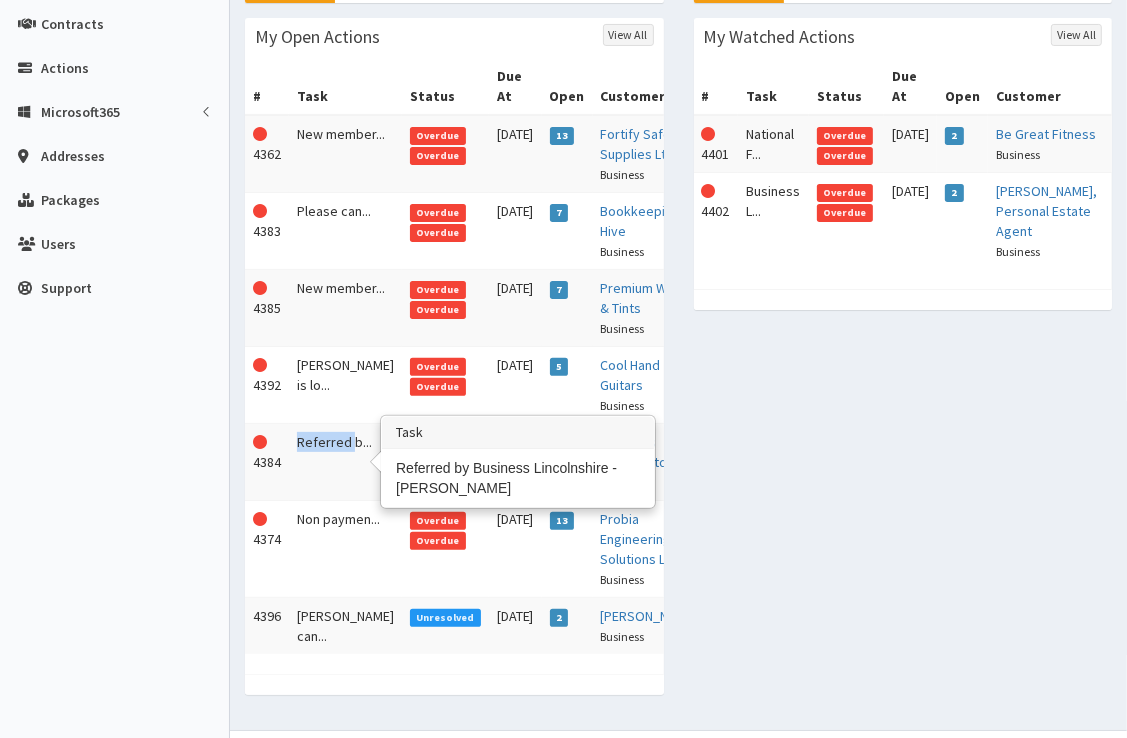 click on "Referred b..." at bounding box center [345, 462] 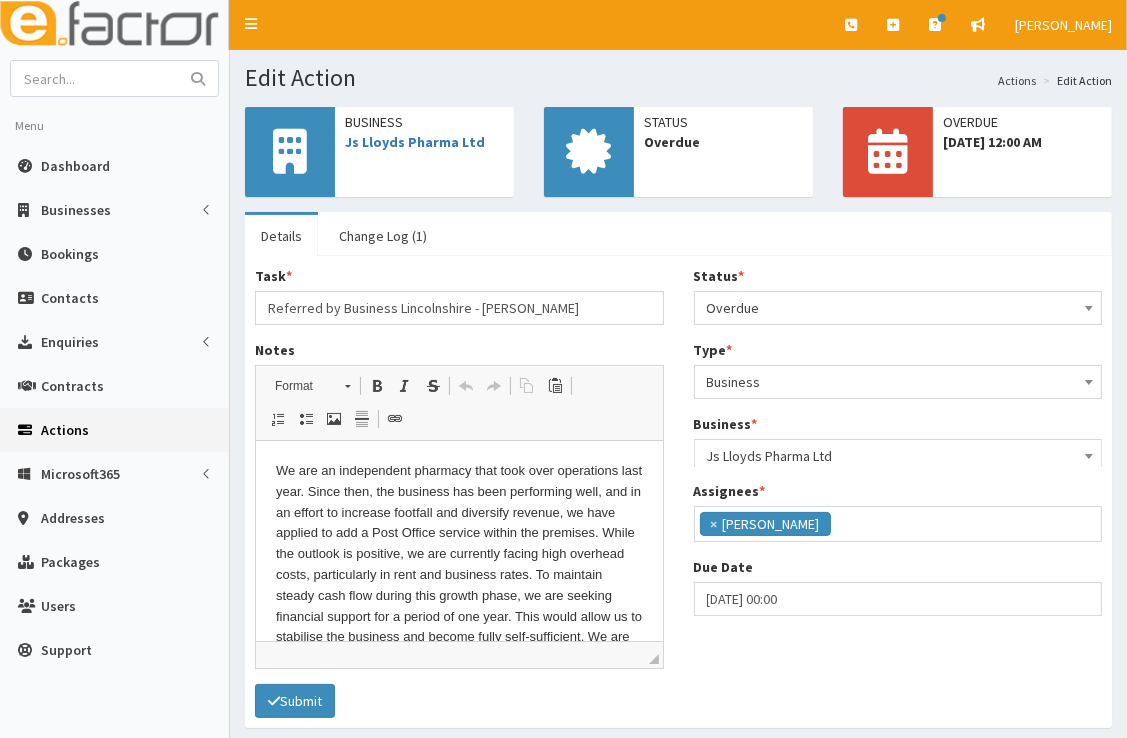 scroll, scrollTop: 0, scrollLeft: 0, axis: both 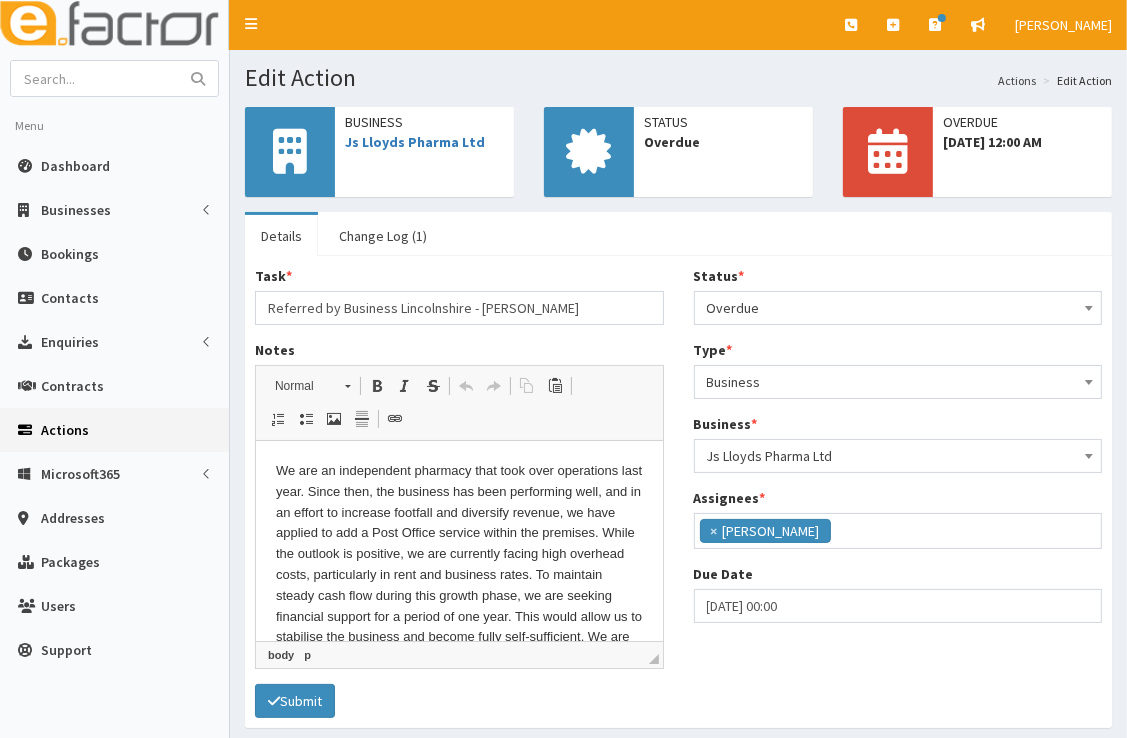 drag, startPoint x: 650, startPoint y: 493, endPoint x: 904, endPoint y: 855, distance: 442.22165 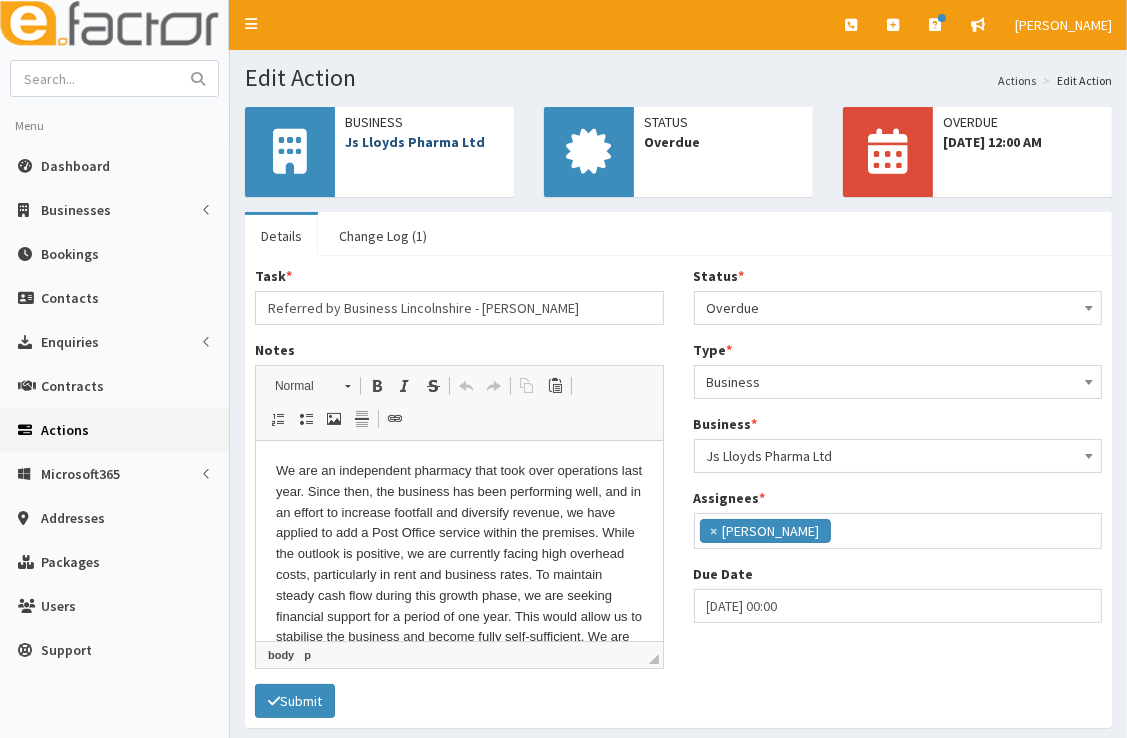click on "Js Lloyds Pharma Ltd" at bounding box center [415, 142] 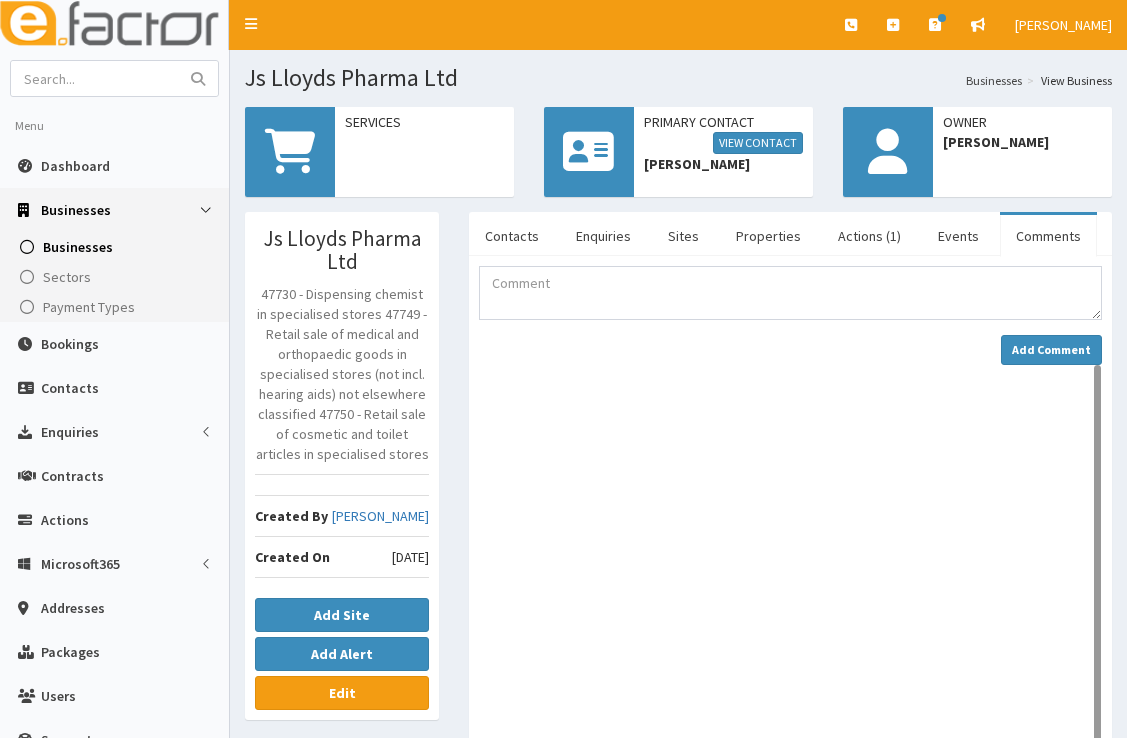 scroll, scrollTop: 0, scrollLeft: 0, axis: both 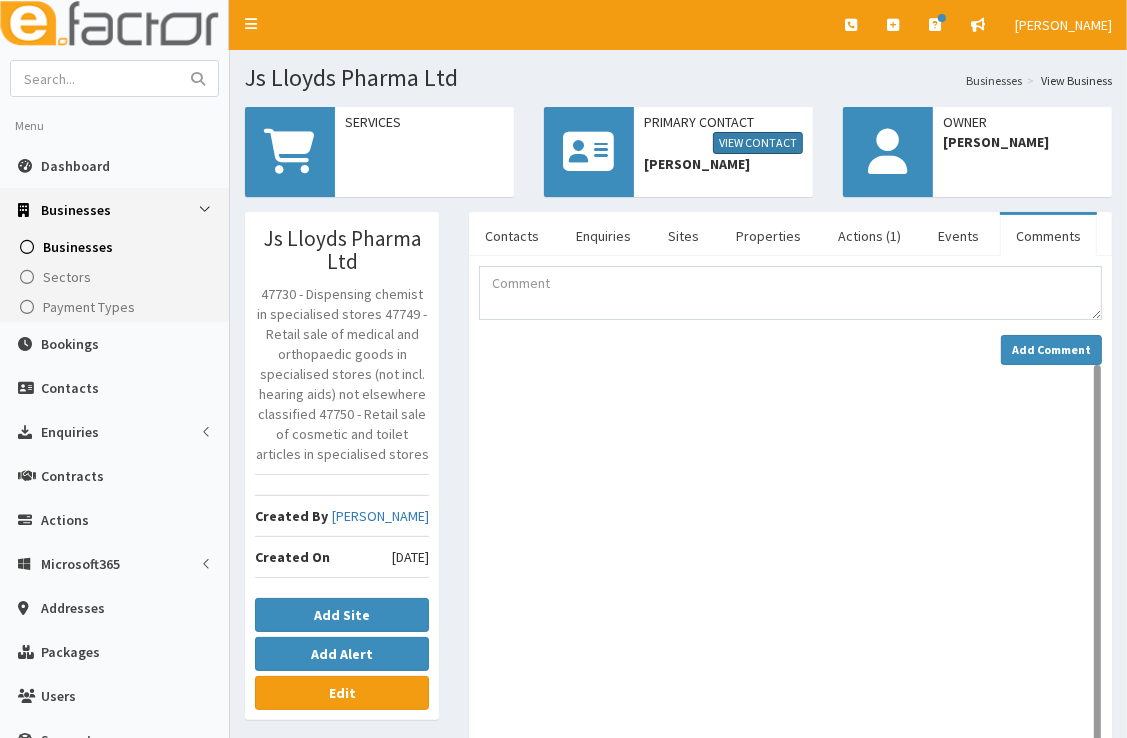 click on "View Contact" at bounding box center [758, 143] 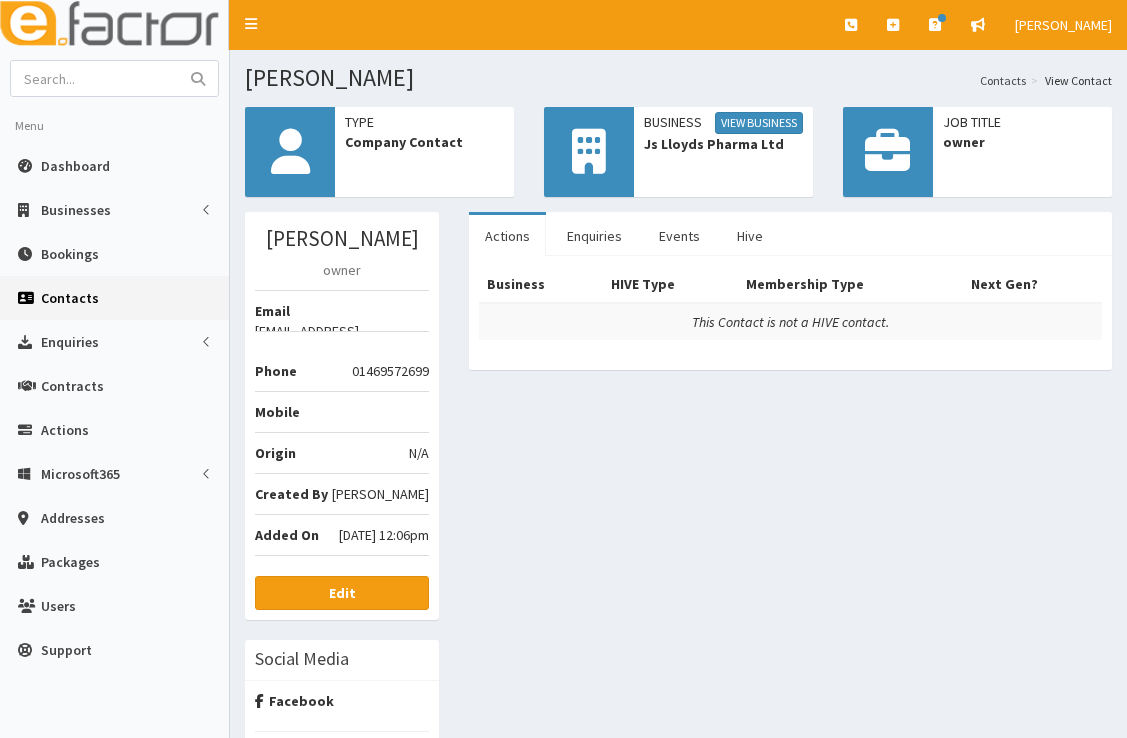scroll, scrollTop: 0, scrollLeft: 0, axis: both 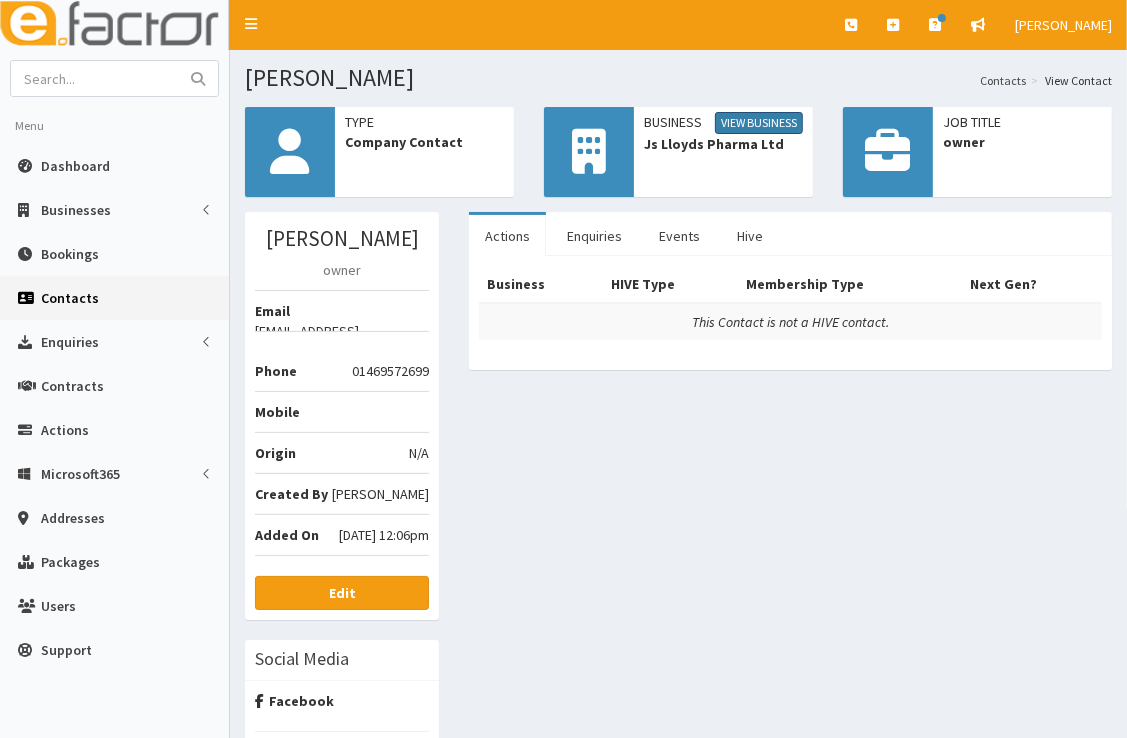 click on "View Business" at bounding box center [759, 123] 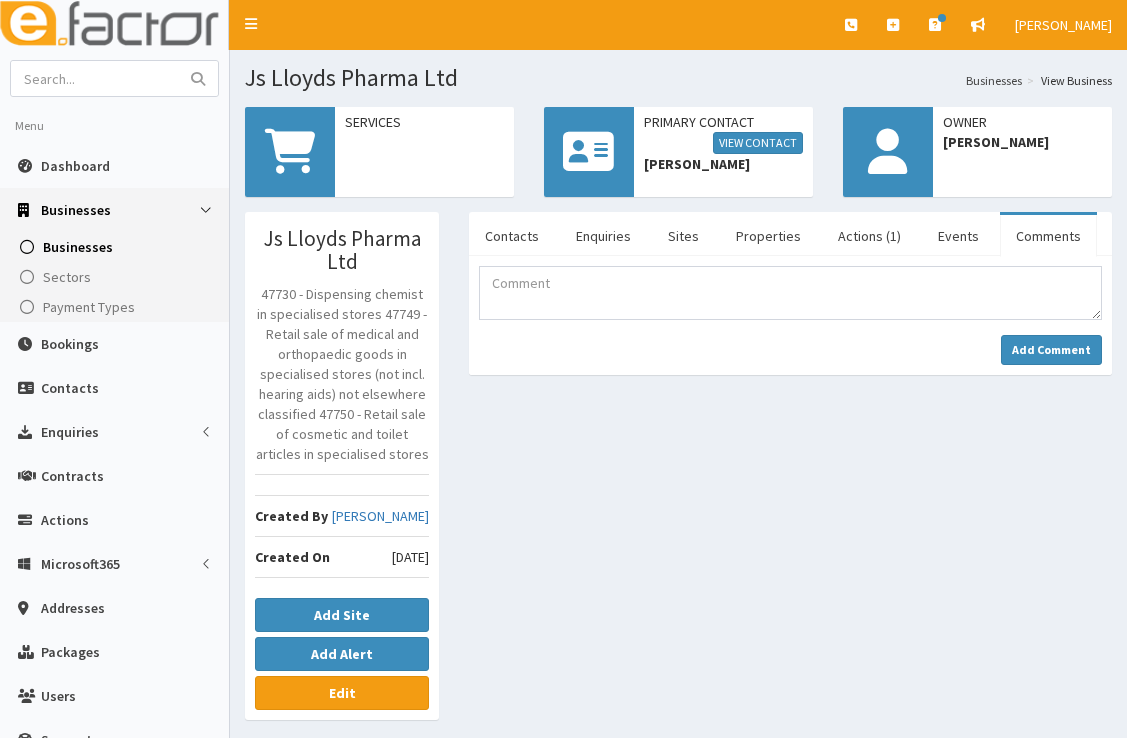scroll, scrollTop: 0, scrollLeft: 0, axis: both 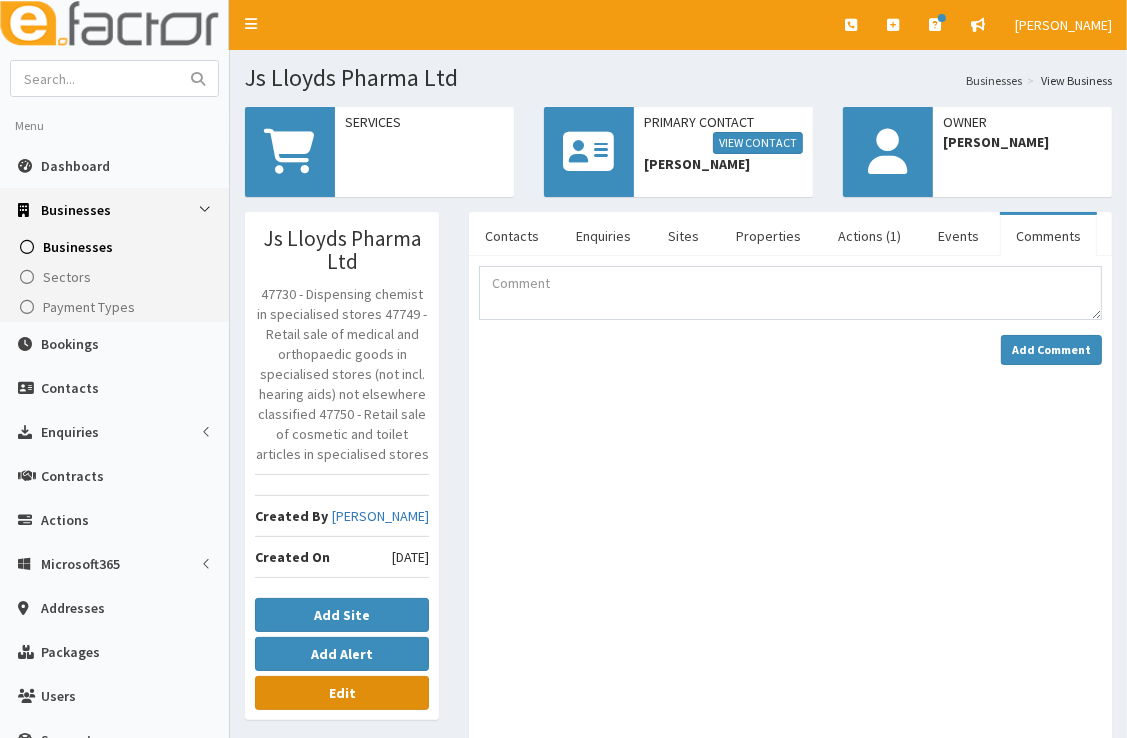 click on "Edit" at bounding box center (342, 693) 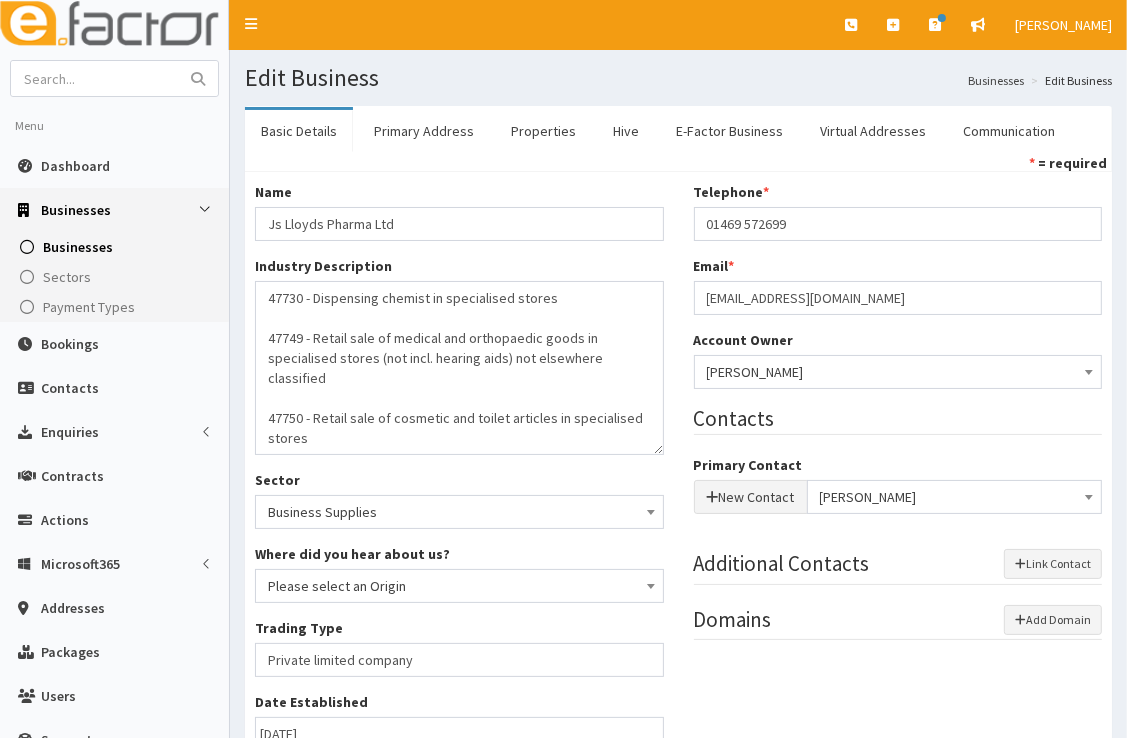 scroll, scrollTop: 0, scrollLeft: 0, axis: both 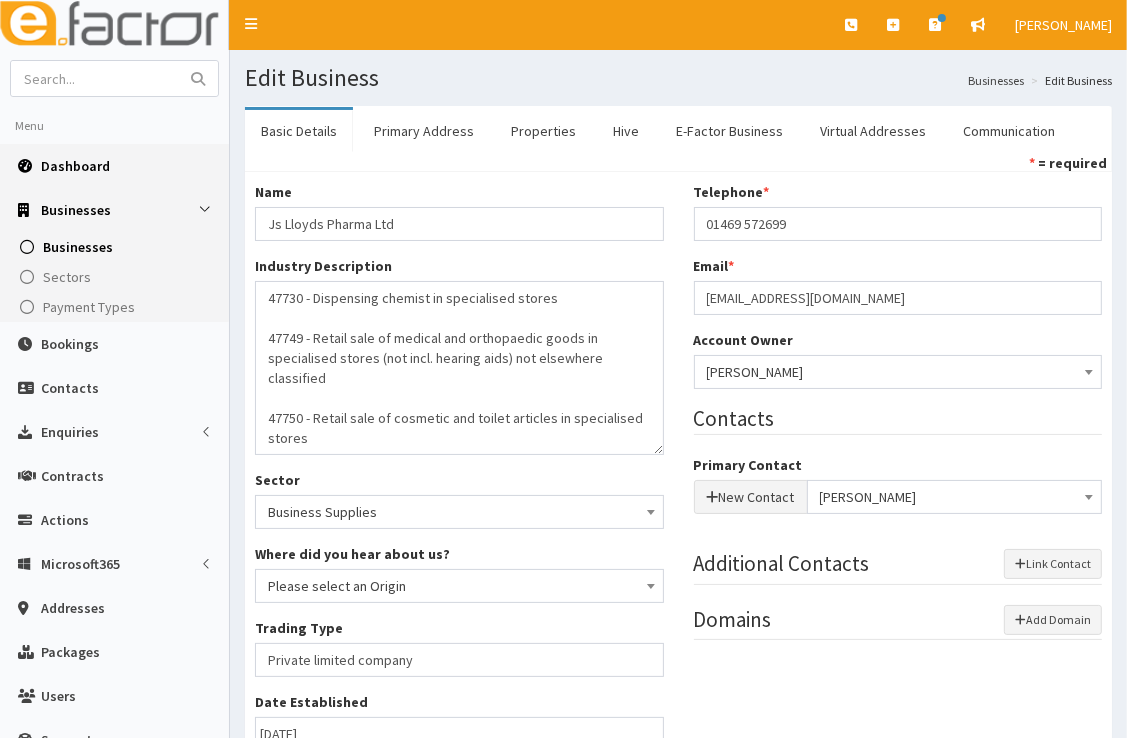 click on "Dashboard" at bounding box center (75, 166) 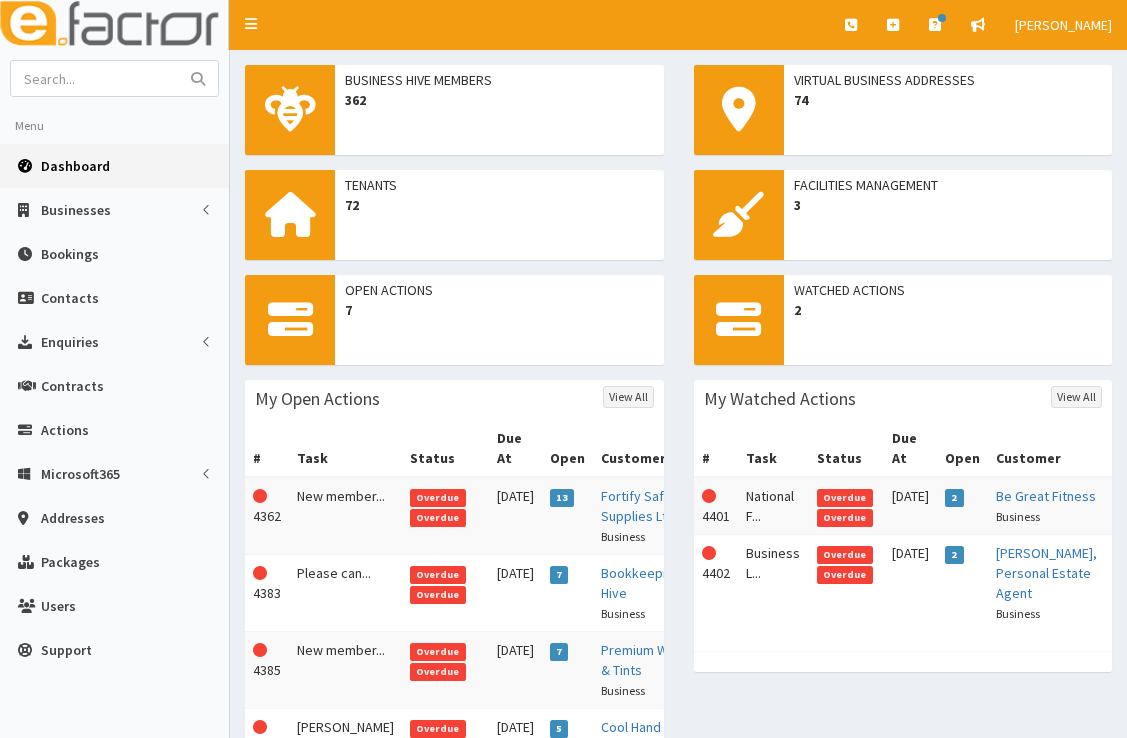 scroll, scrollTop: 0, scrollLeft: 0, axis: both 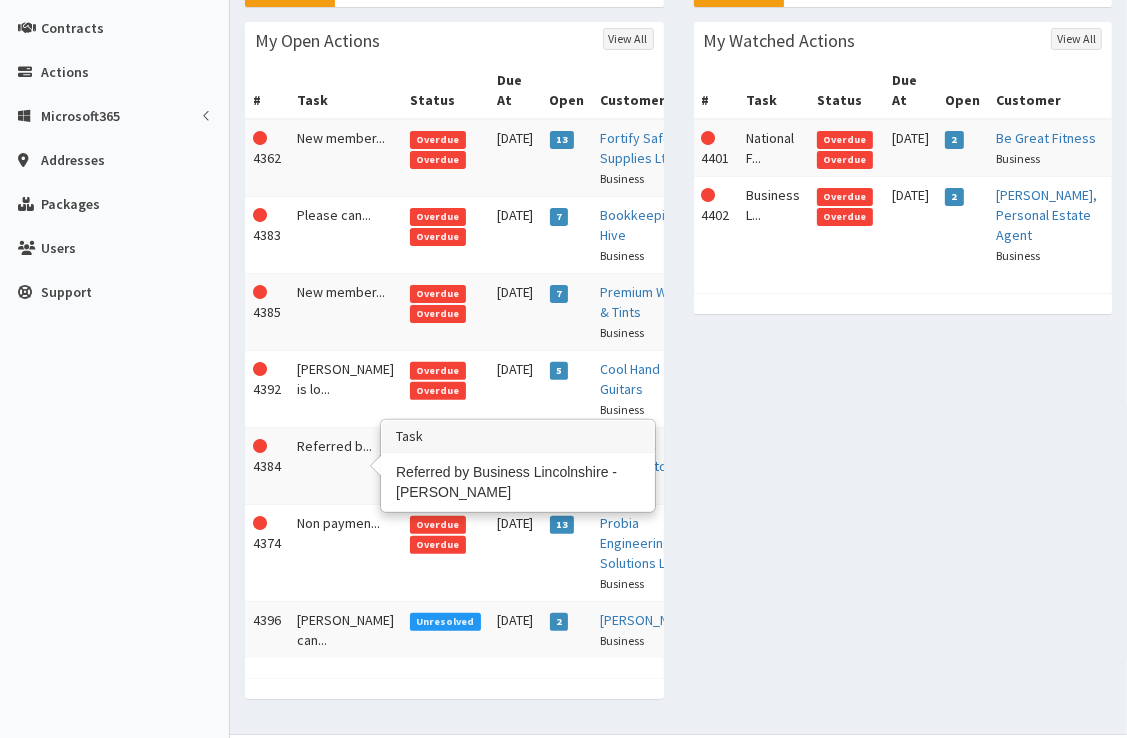 click on "Referred b..." at bounding box center (345, 466) 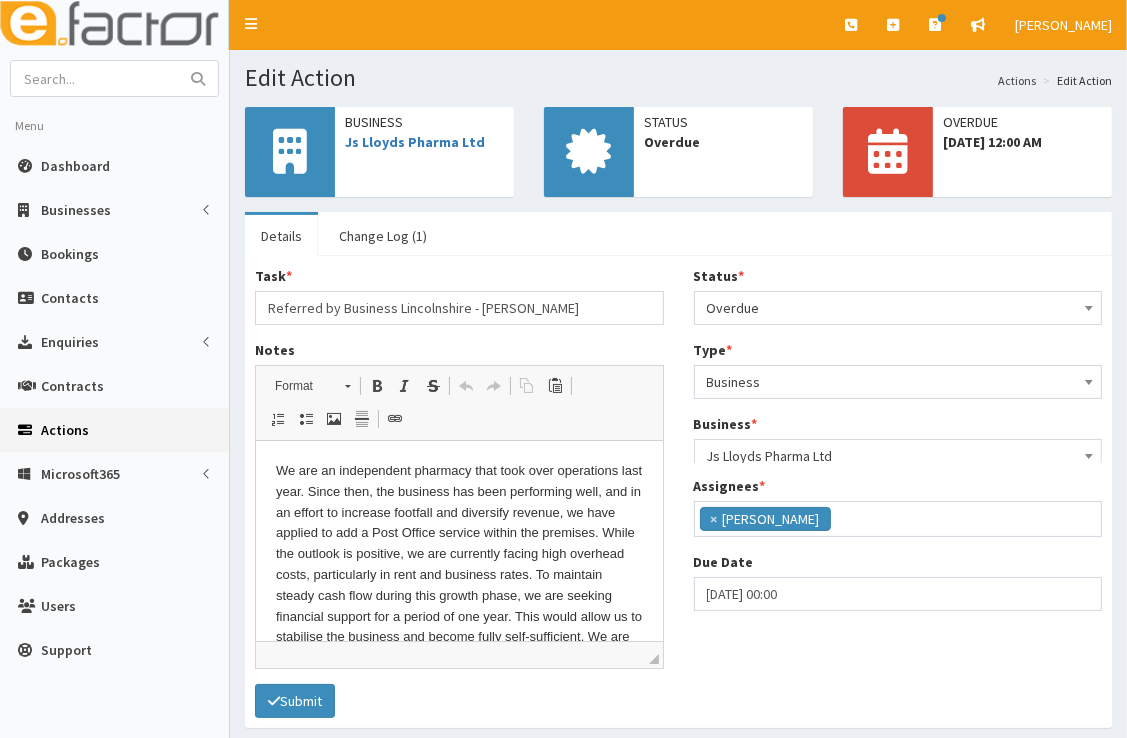 scroll, scrollTop: 0, scrollLeft: 0, axis: both 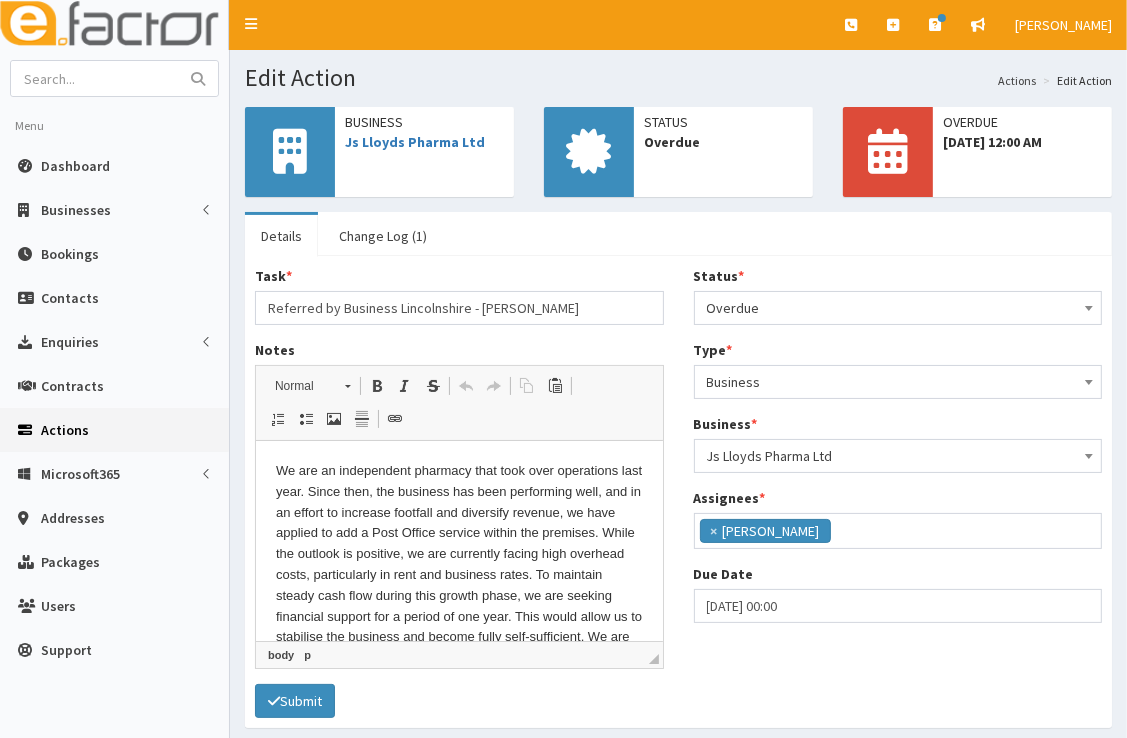 drag, startPoint x: 652, startPoint y: 504, endPoint x: 920, endPoint y: 894, distance: 473.2061 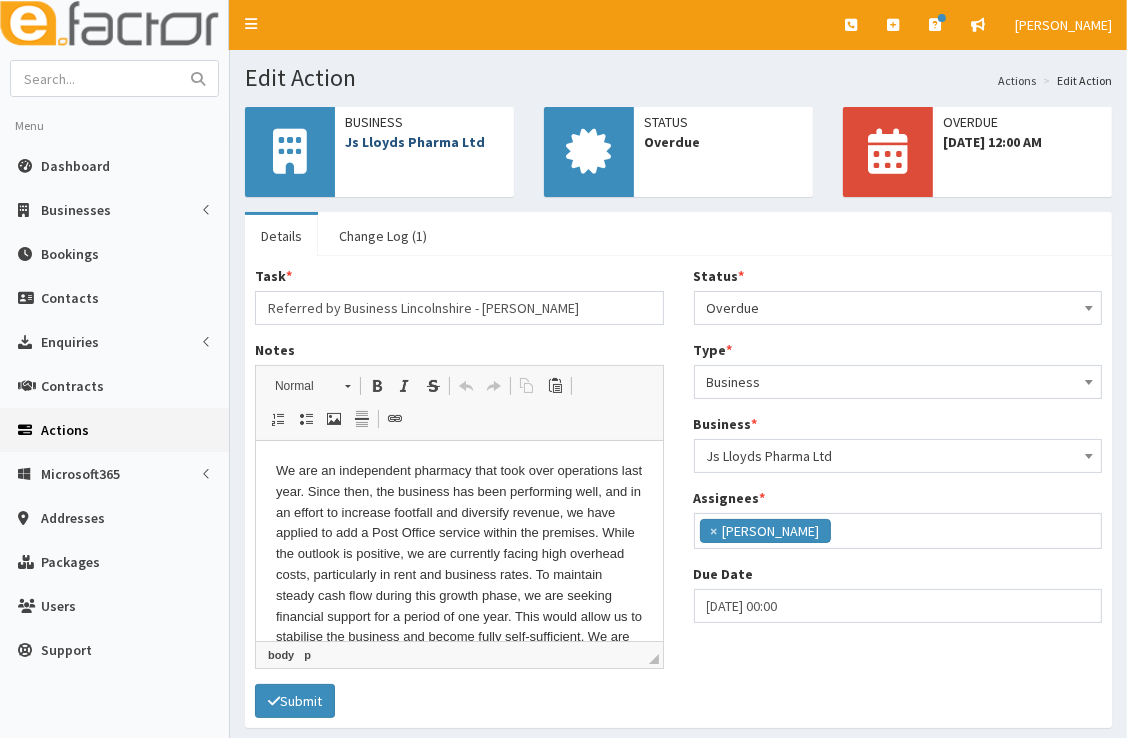 click on "Js Lloyds Pharma Ltd" at bounding box center (415, 142) 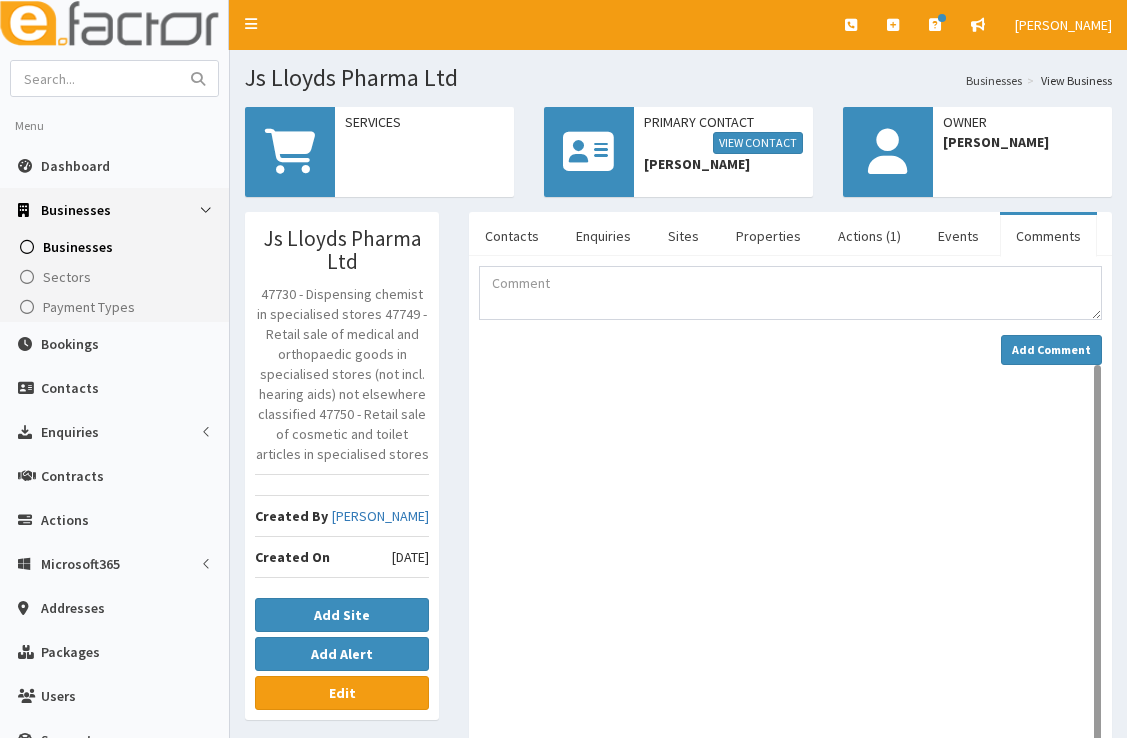 scroll, scrollTop: 0, scrollLeft: 0, axis: both 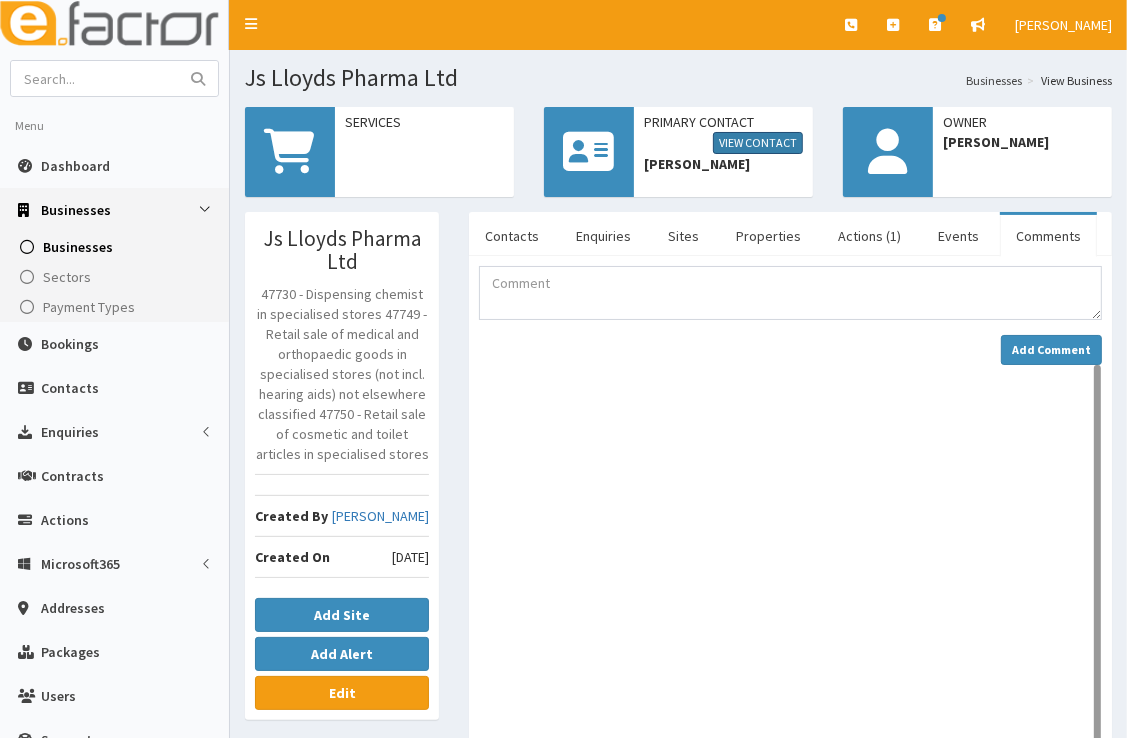 click on "View Contact" at bounding box center [758, 143] 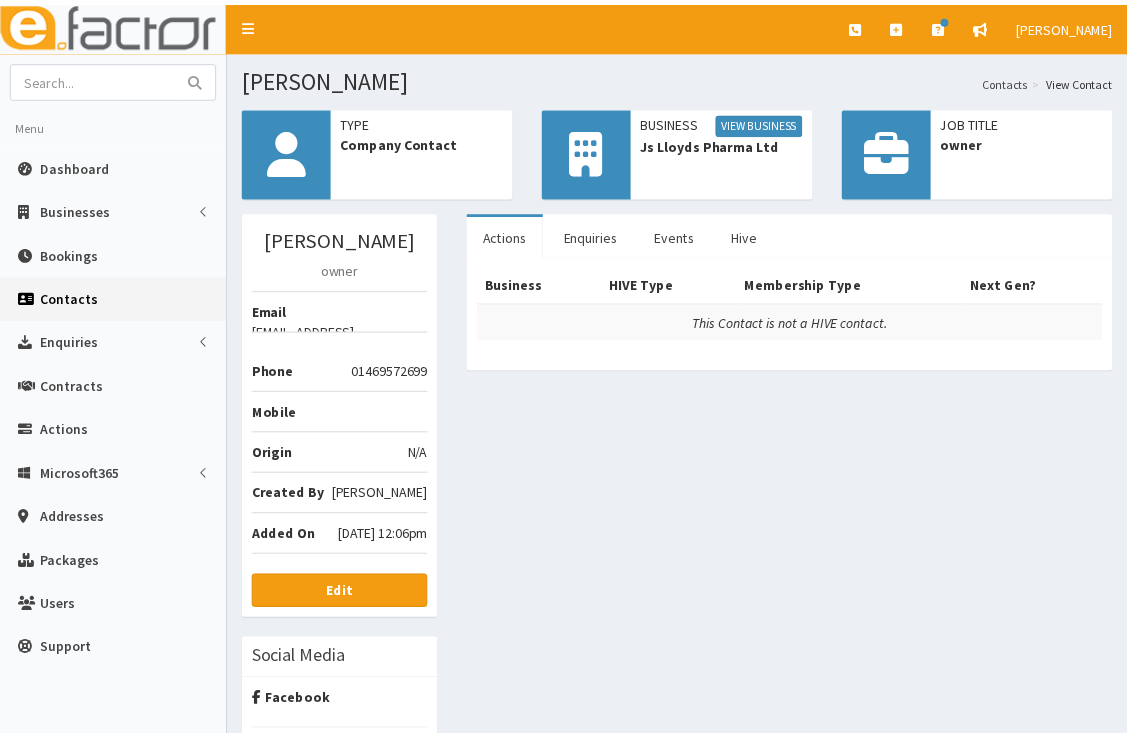 scroll, scrollTop: 0, scrollLeft: 0, axis: both 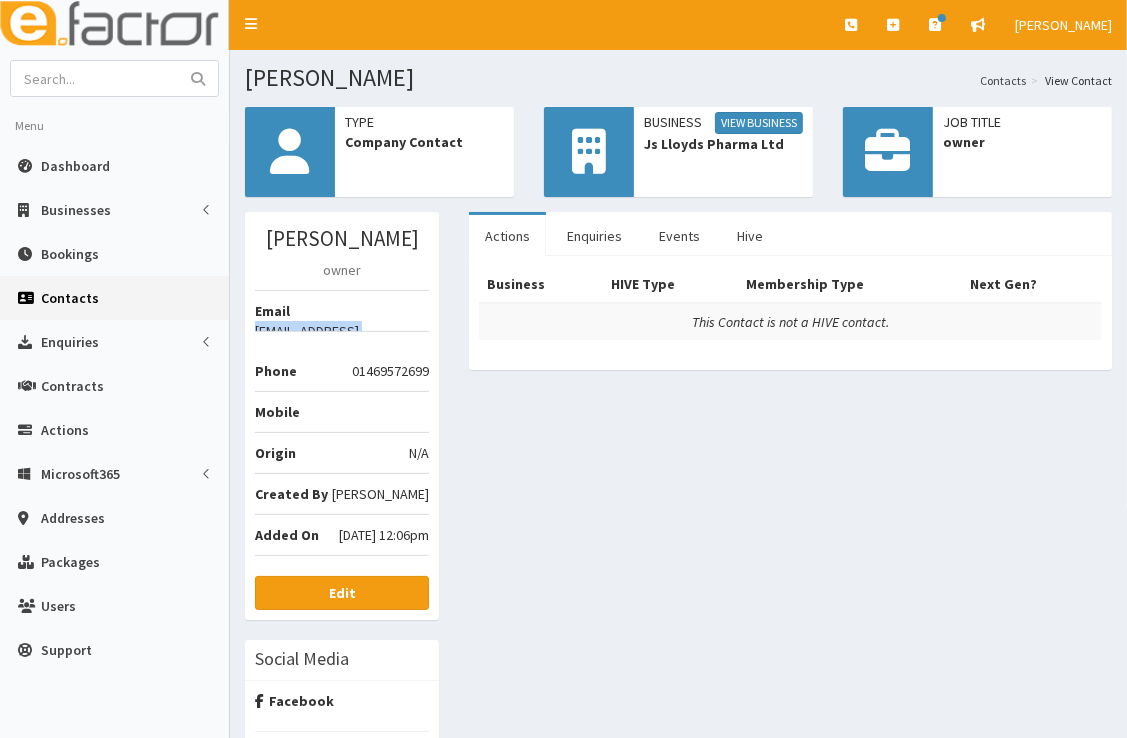 click on "[PERSON_NAME]
owner
Email   [EMAIL_ADDRESS][DOMAIN_NAME]
Phone   [PHONE_NUMBER]
Mobile
Origin
N/A
Created By
[PERSON_NAME]" at bounding box center (342, 416) 